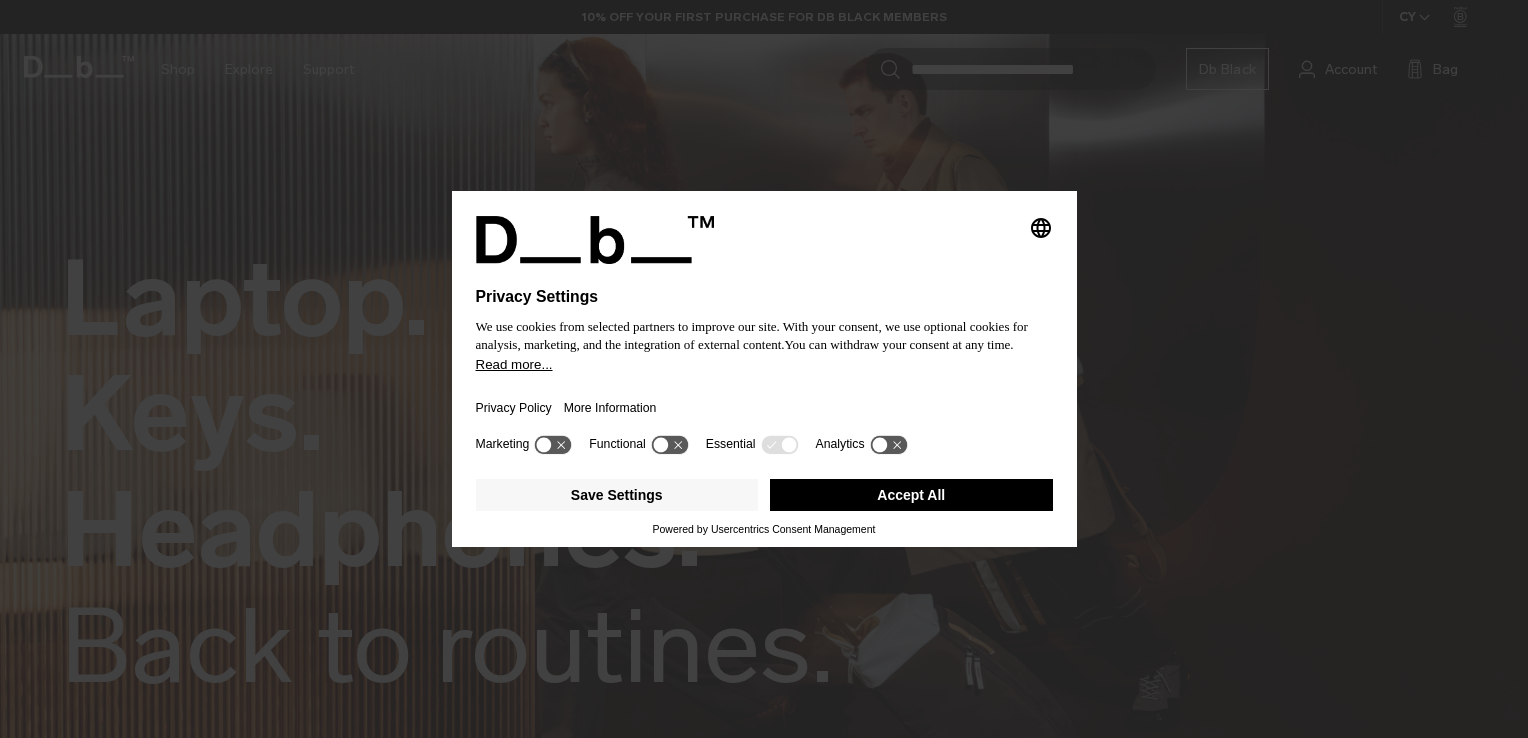 scroll, scrollTop: 0, scrollLeft: 0, axis: both 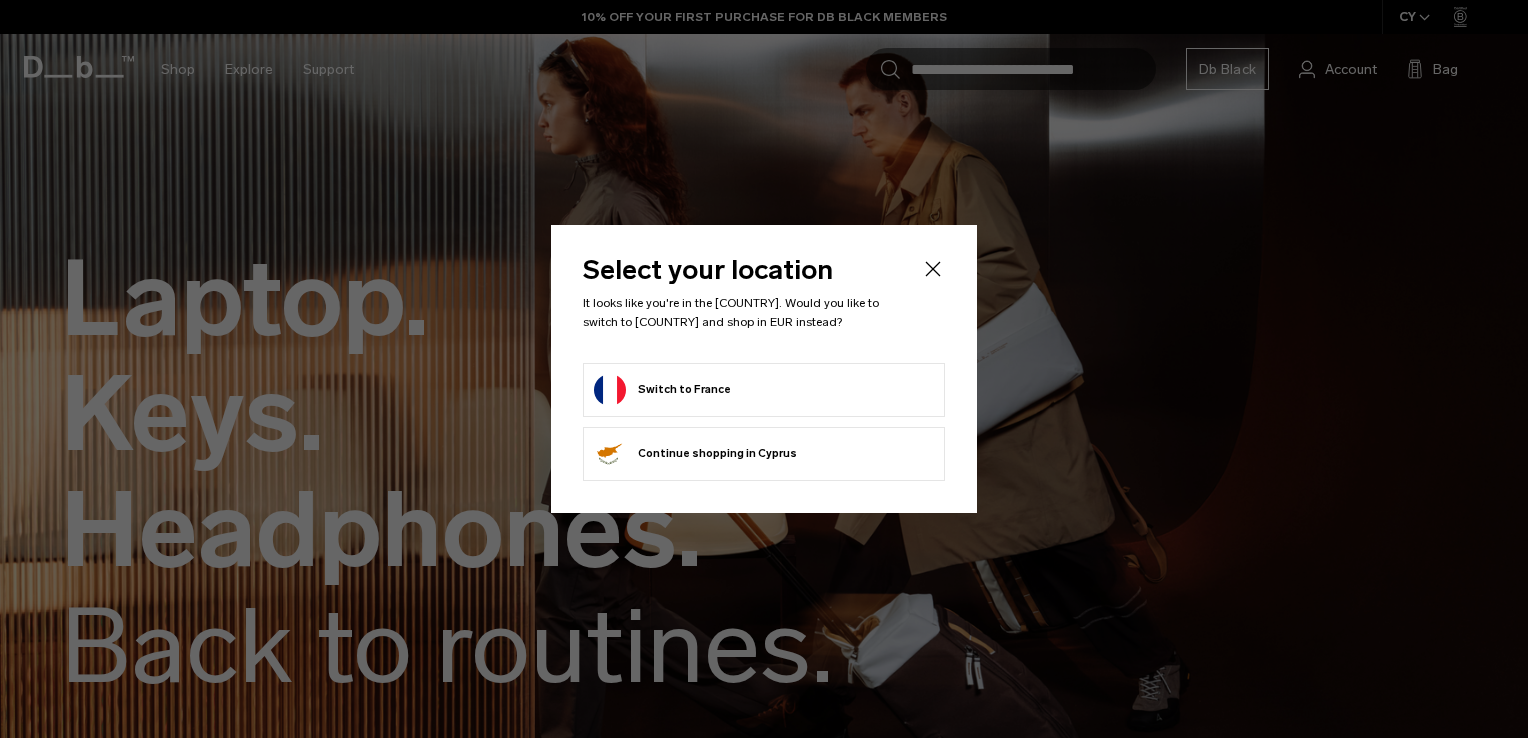 click on "Switch to France" at bounding box center [764, 390] 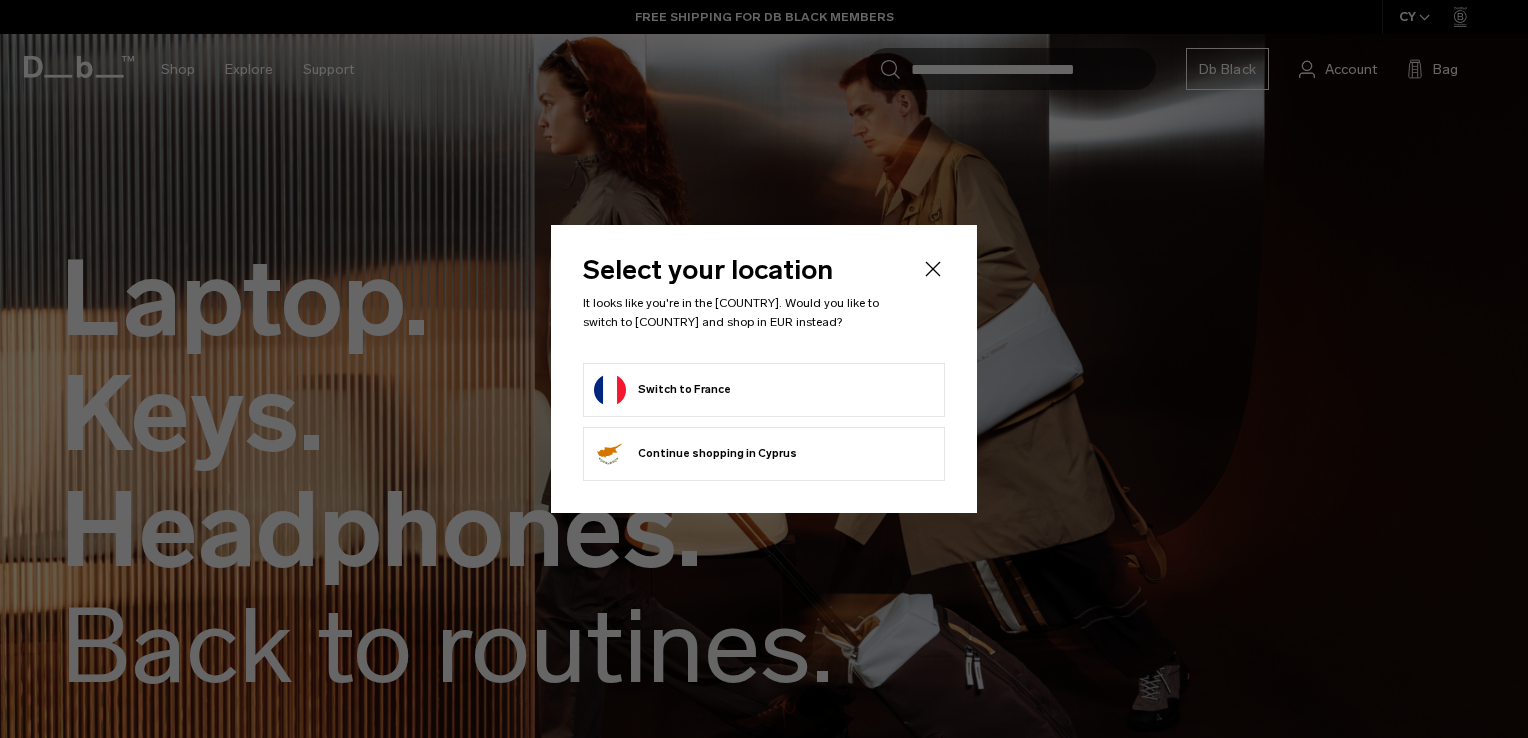 click on "Switch to France" at bounding box center (662, 390) 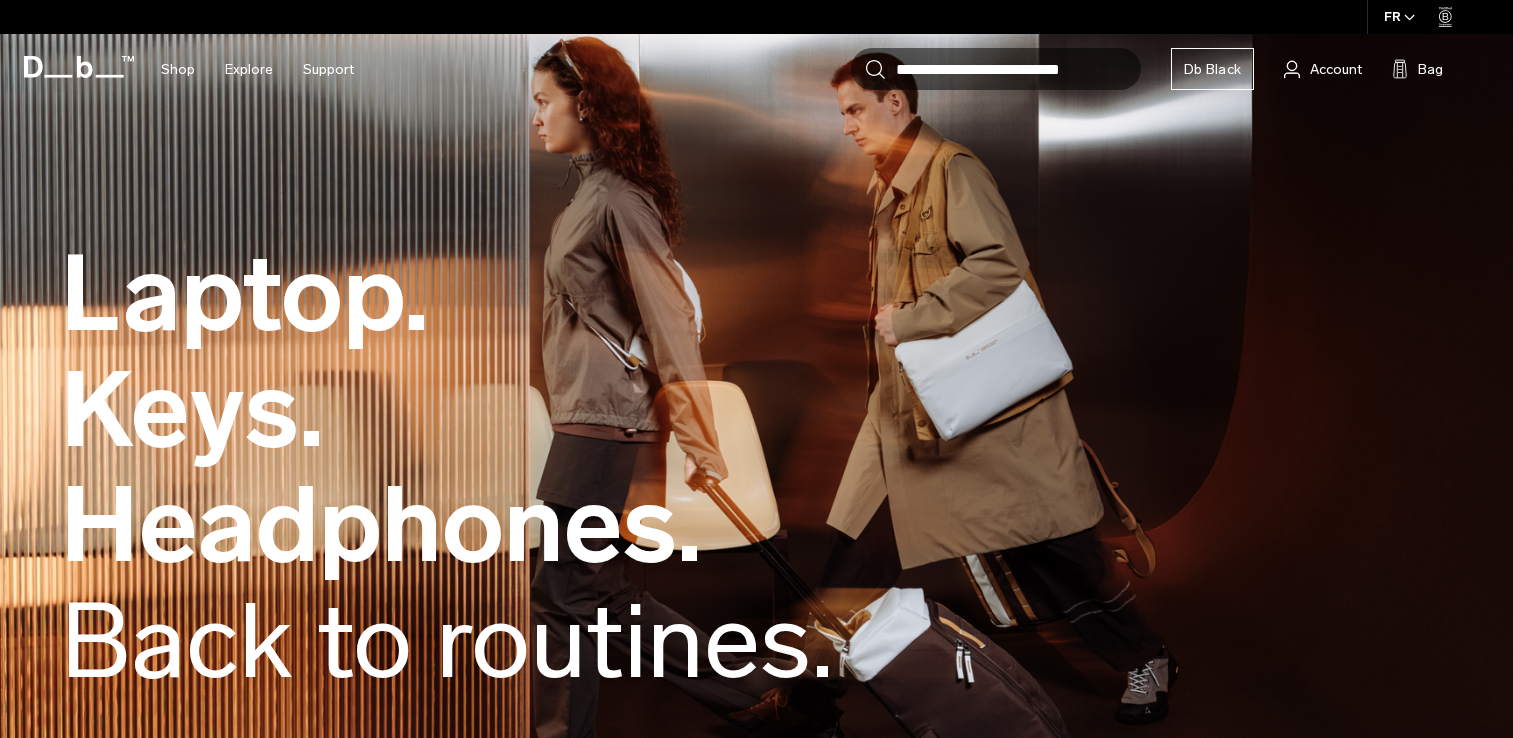 scroll, scrollTop: 0, scrollLeft: 0, axis: both 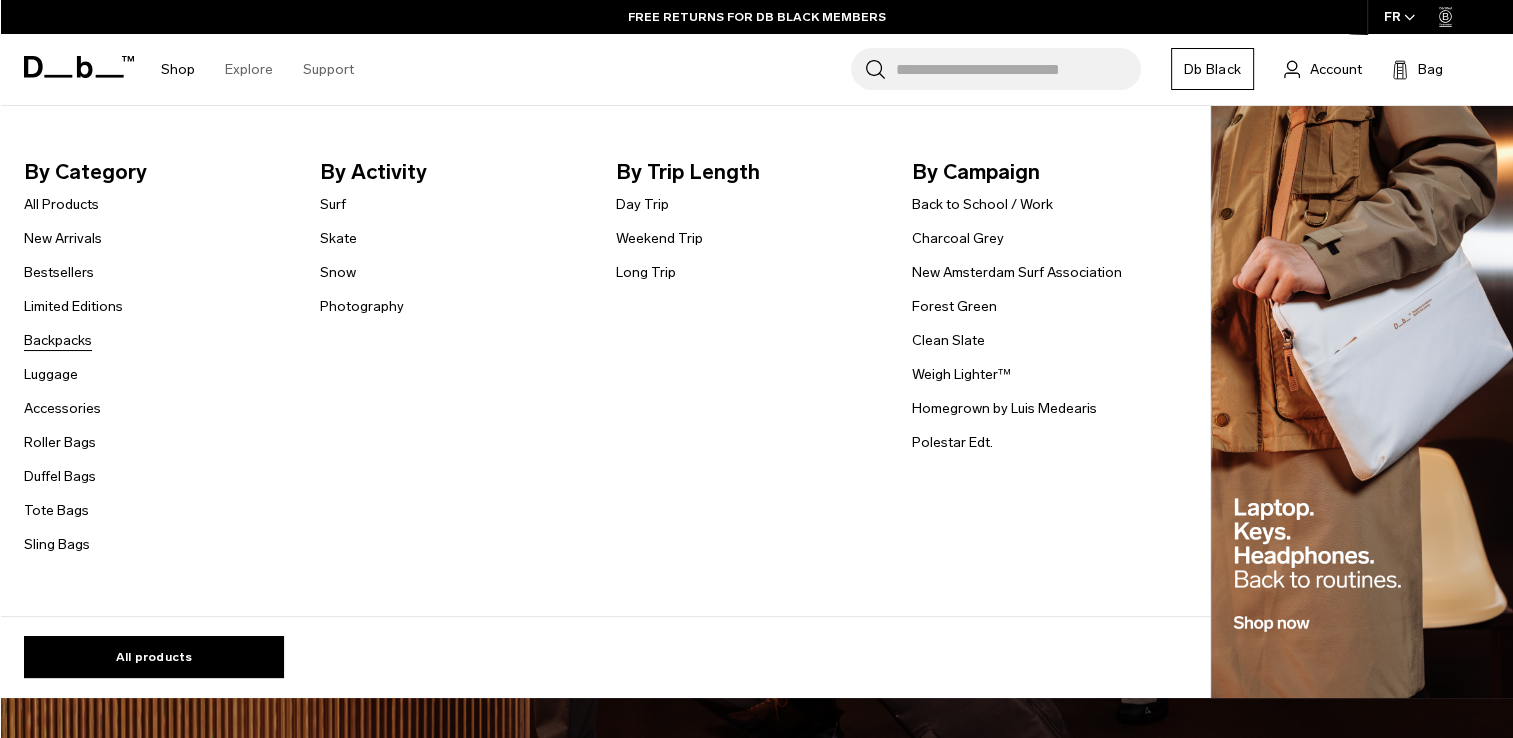 click on "Backpacks" at bounding box center (58, 340) 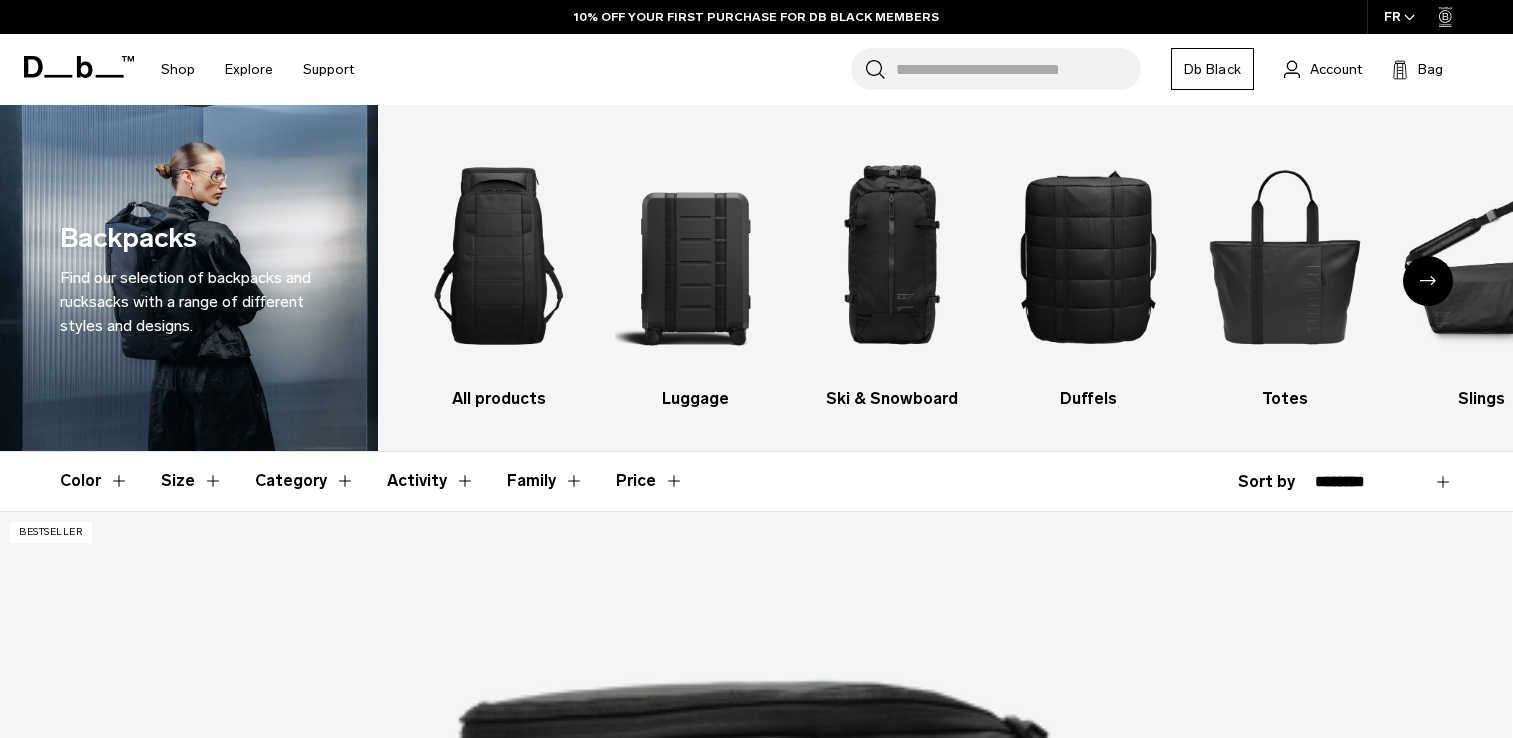 scroll, scrollTop: 0, scrollLeft: 0, axis: both 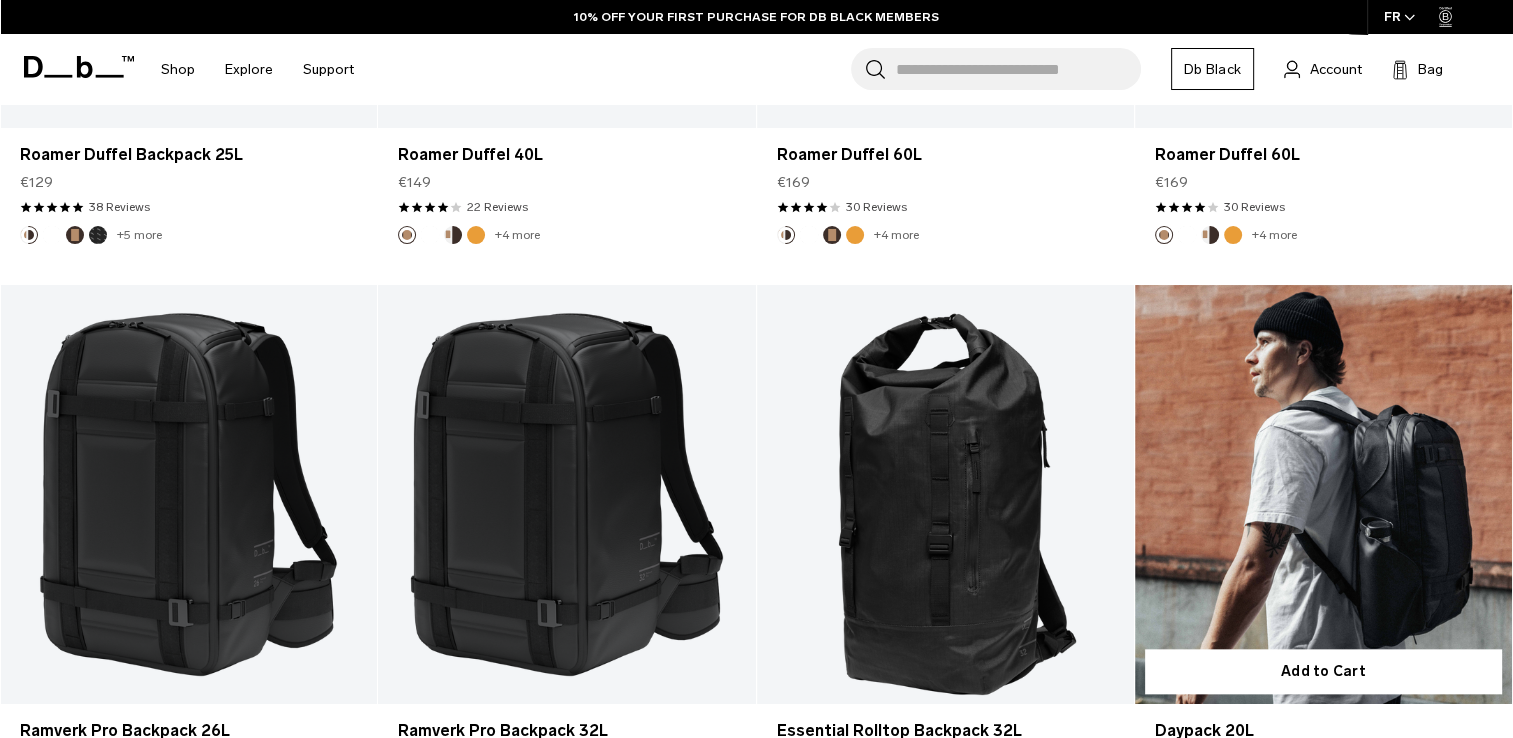 click at bounding box center (1323, 494) 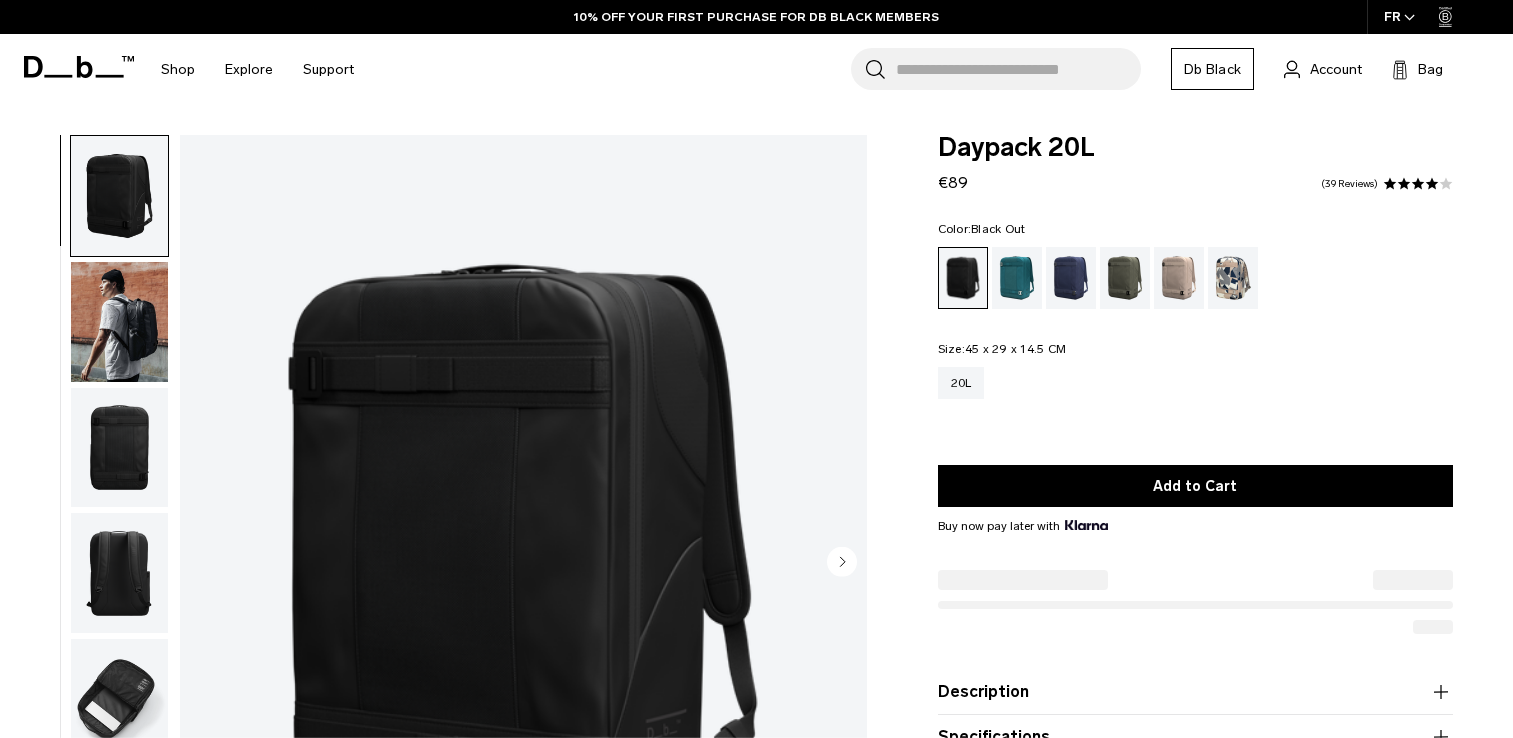 scroll, scrollTop: 0, scrollLeft: 0, axis: both 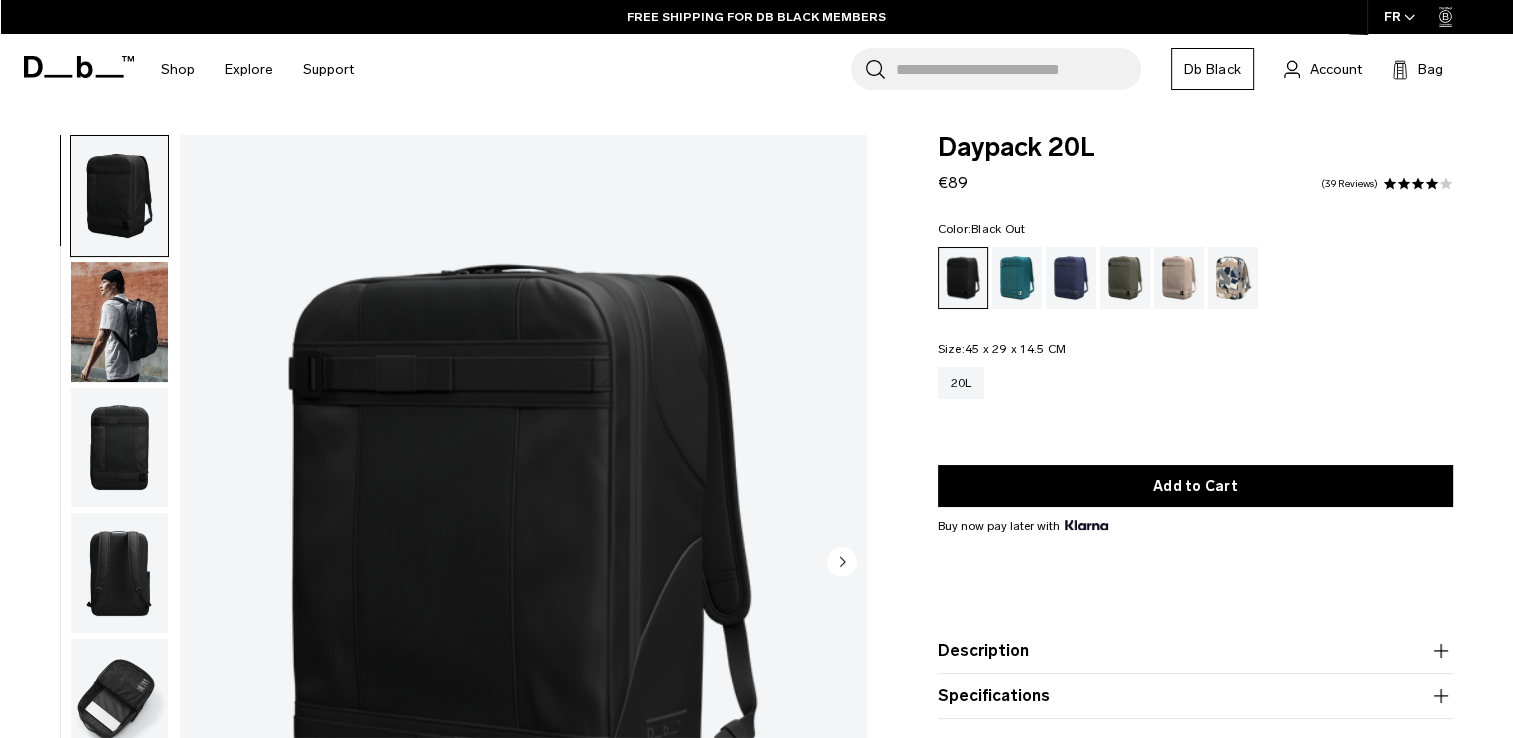 click at bounding box center (119, 322) 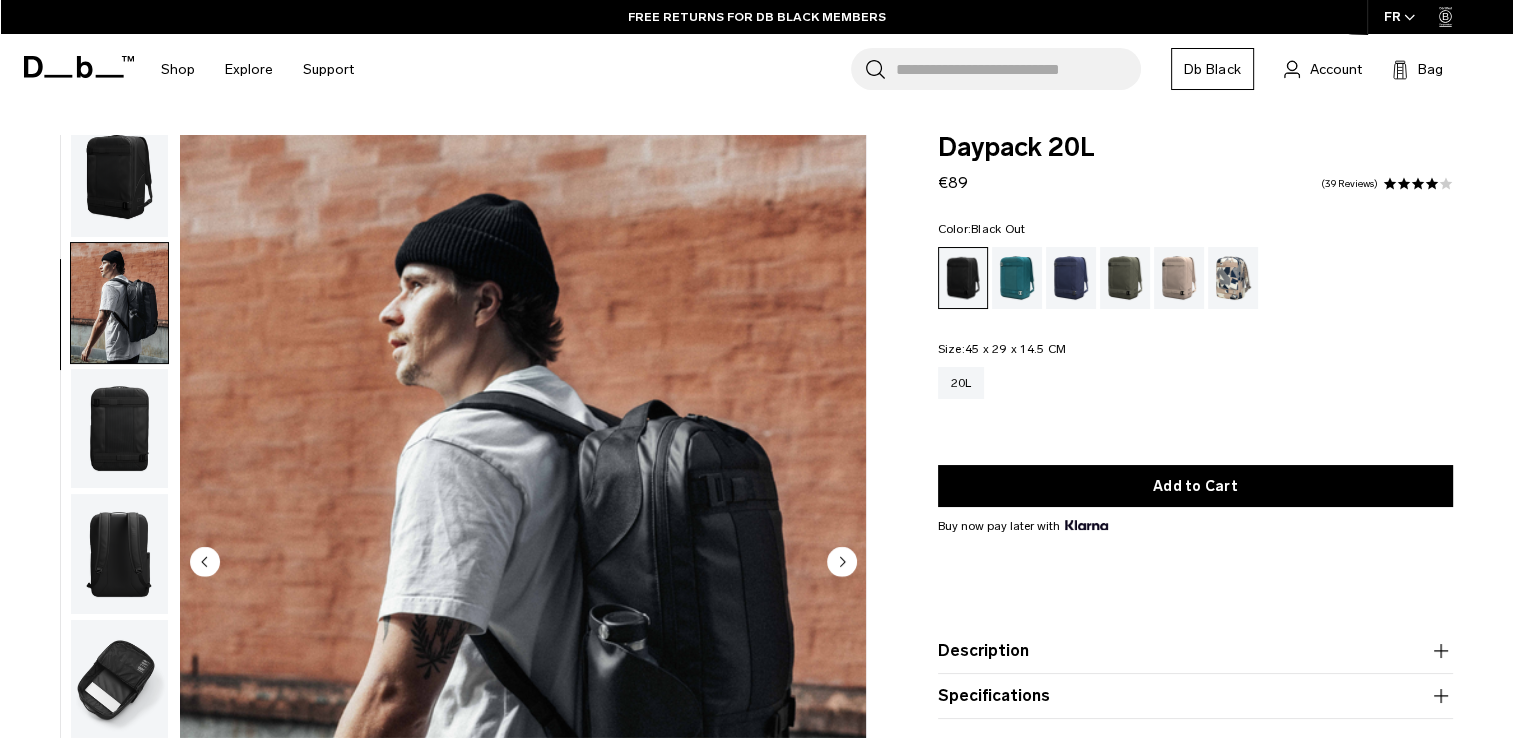 scroll, scrollTop: 20, scrollLeft: 0, axis: vertical 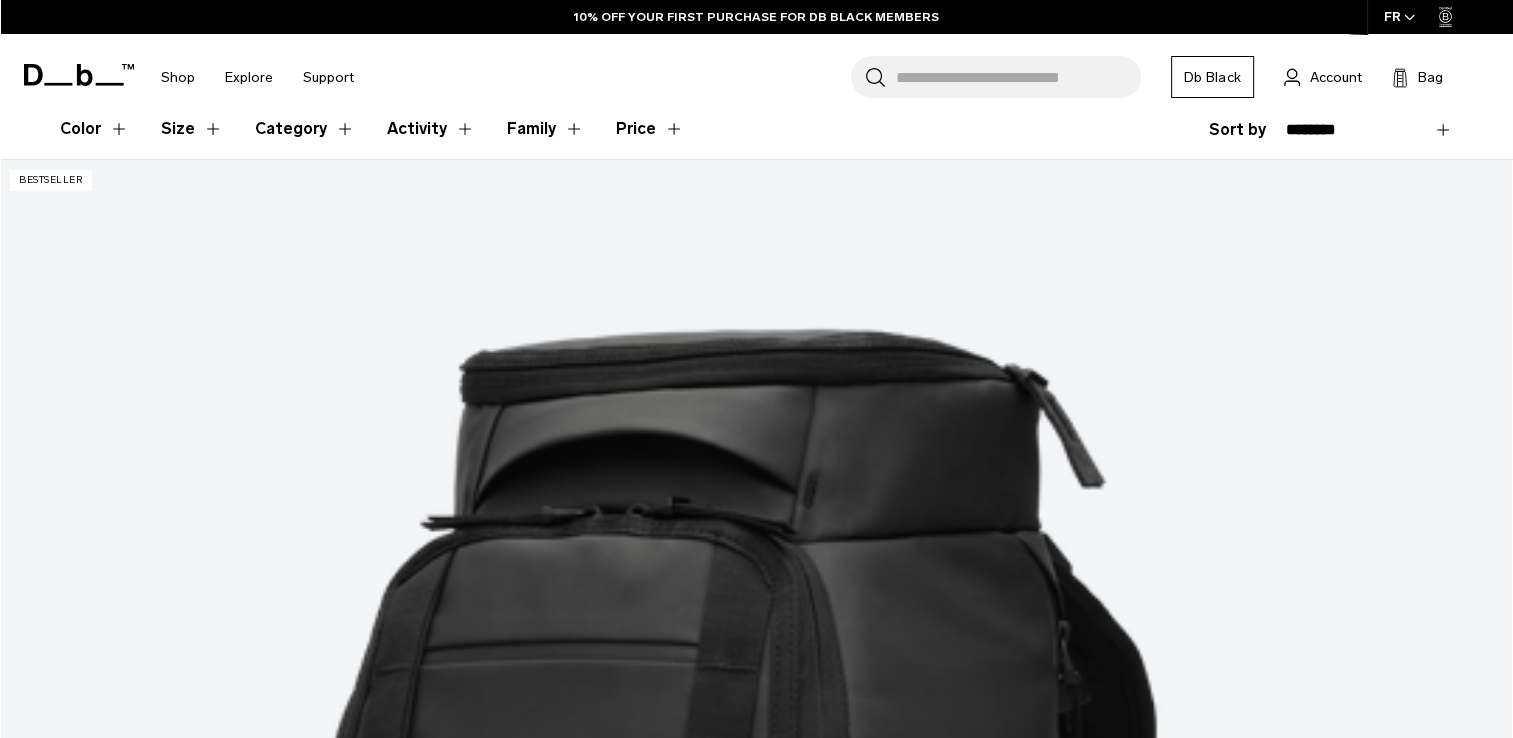 click at bounding box center [756, 4674] 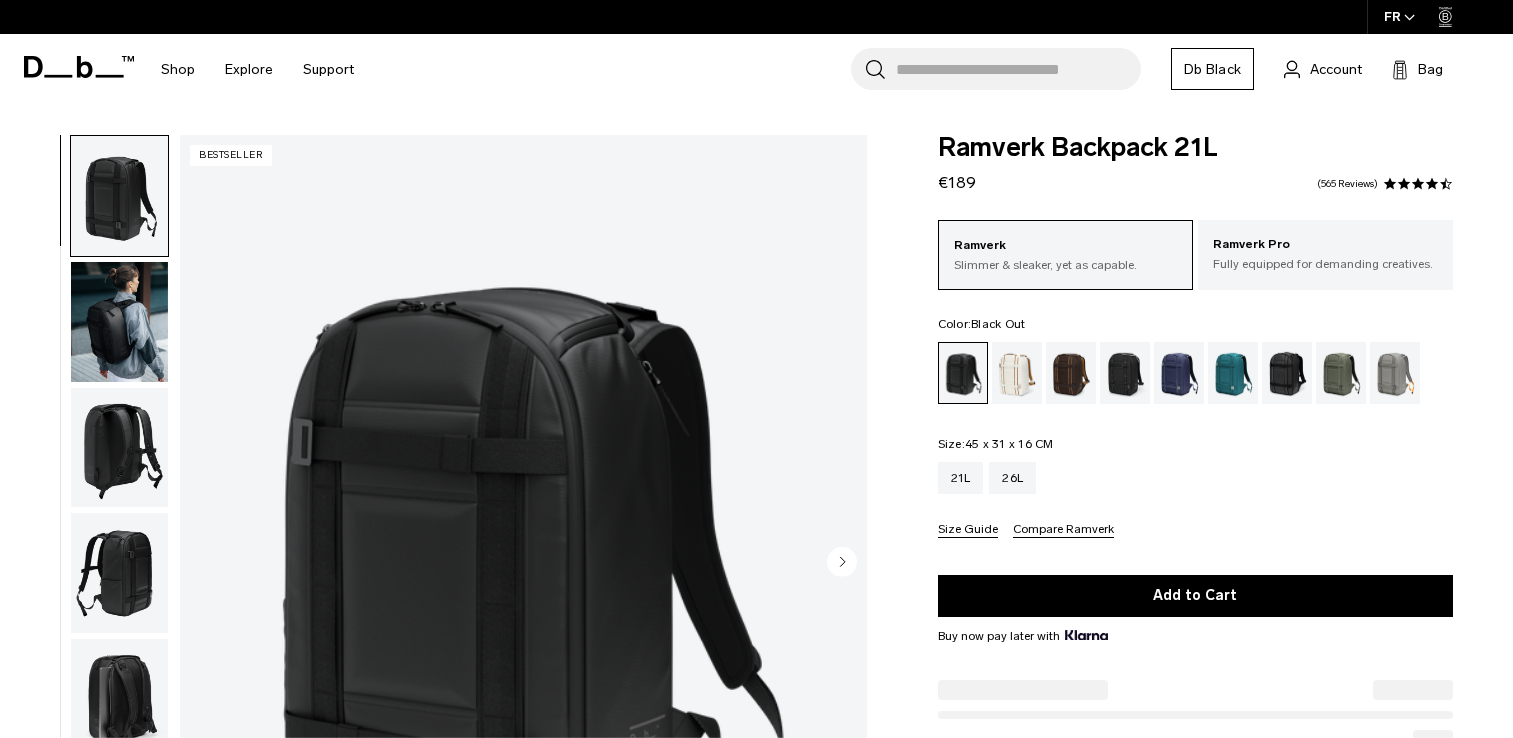 scroll, scrollTop: 0, scrollLeft: 0, axis: both 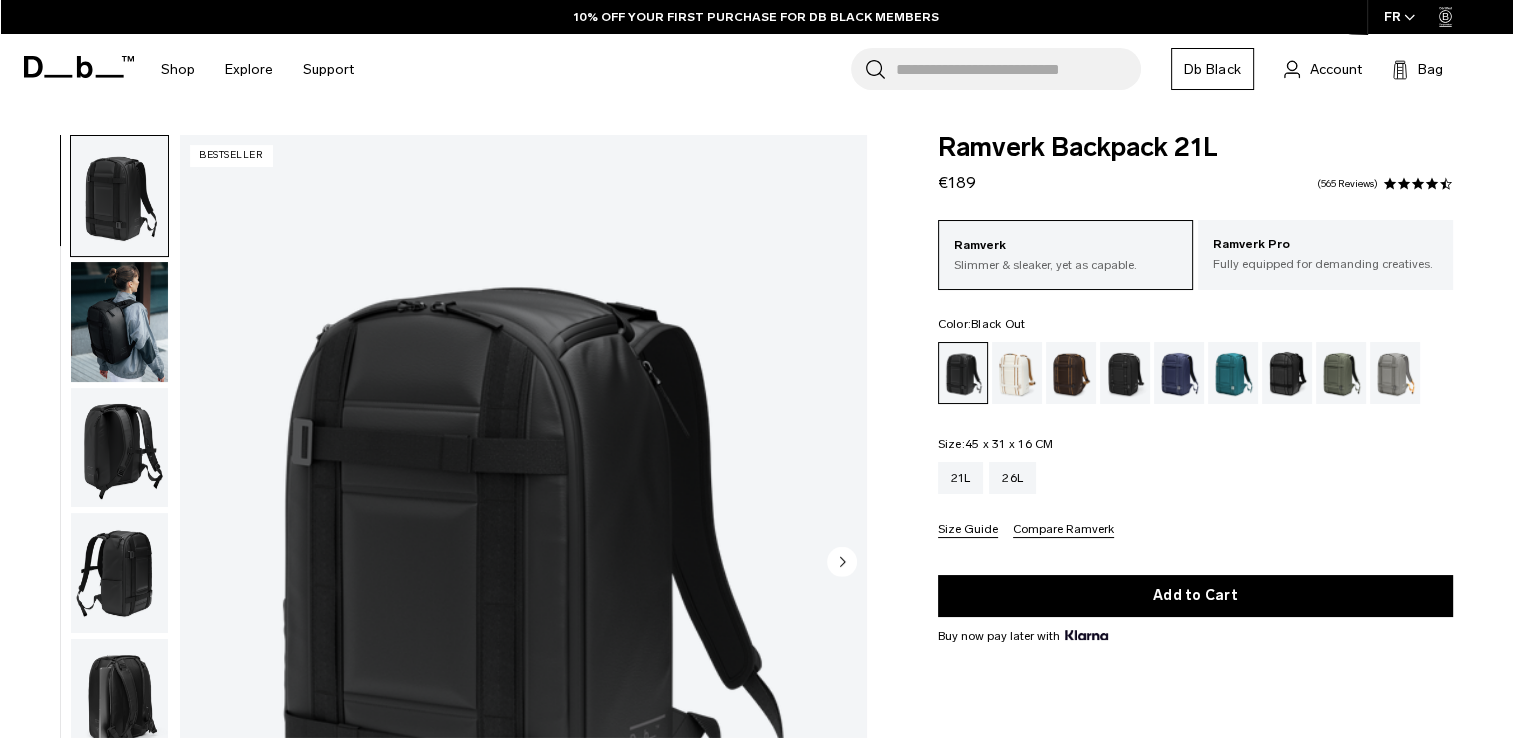 click at bounding box center (119, 699) 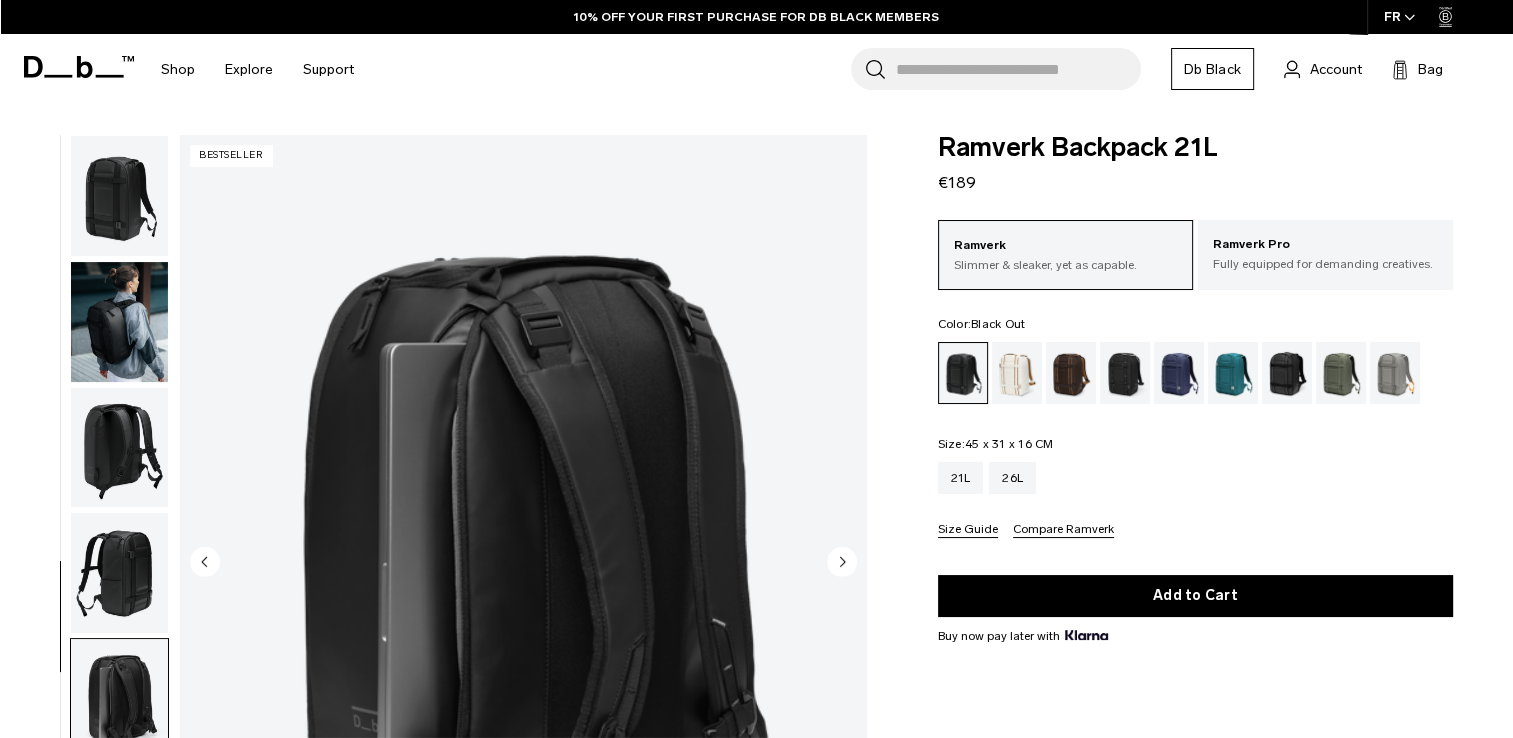 scroll, scrollTop: 146, scrollLeft: 0, axis: vertical 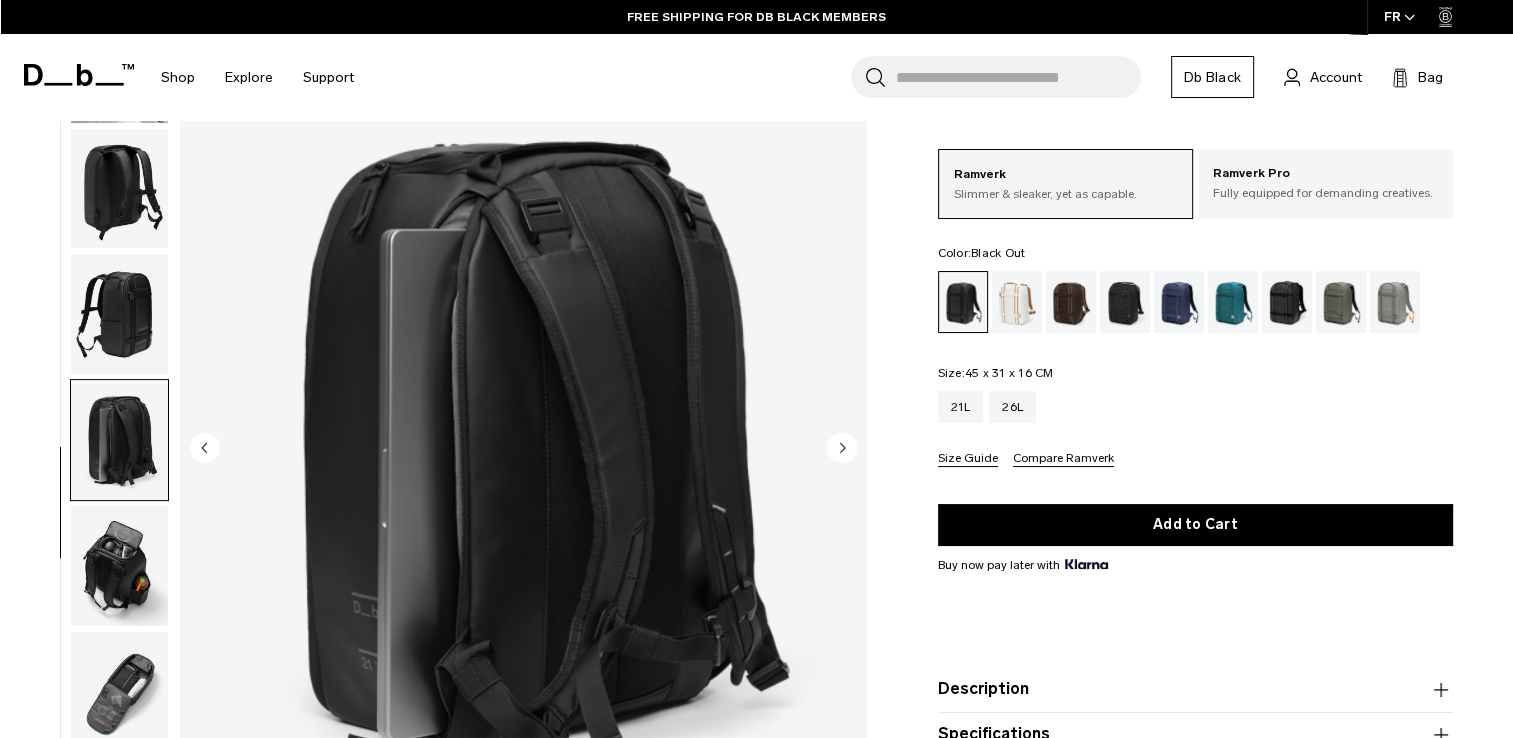 click at bounding box center [119, 566] 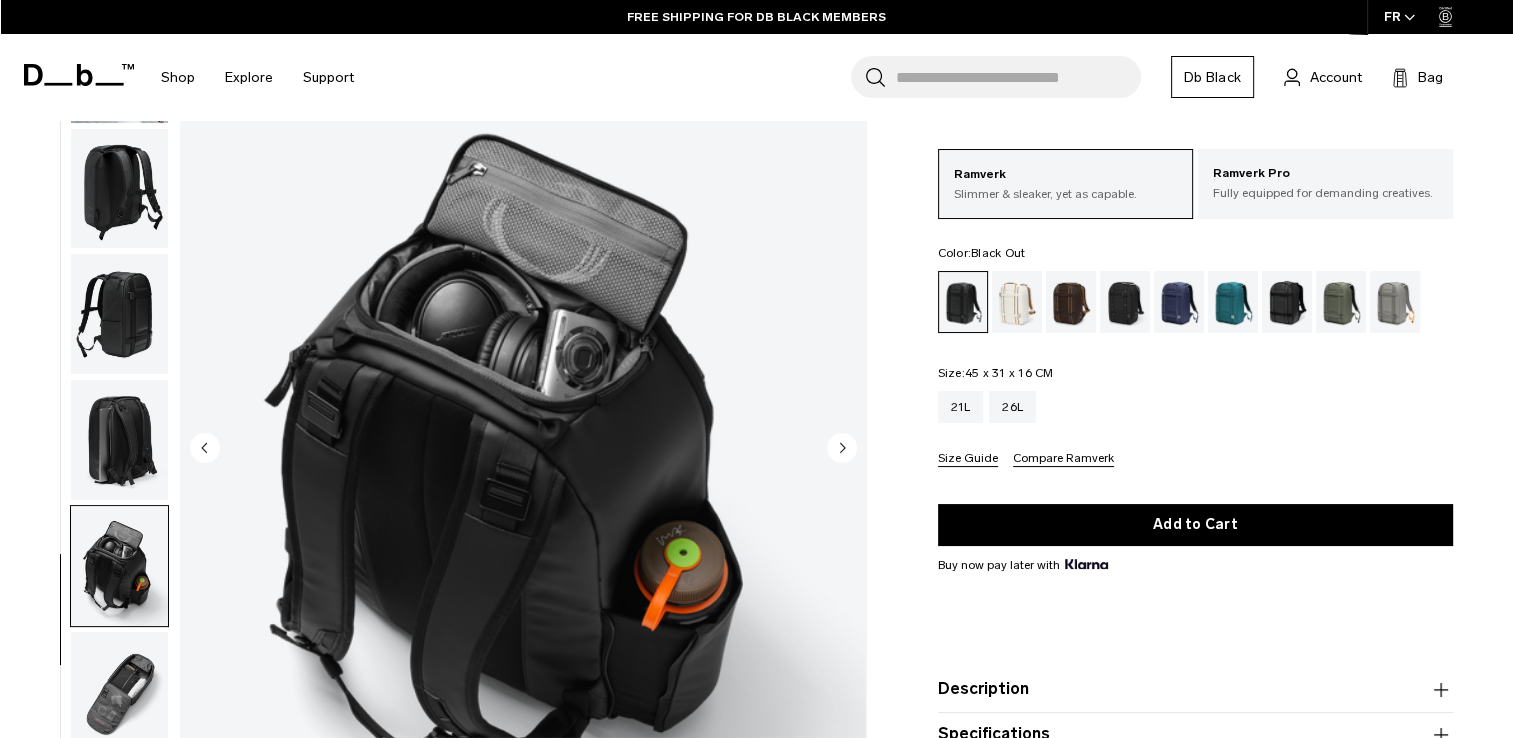 click at bounding box center [119, 314] 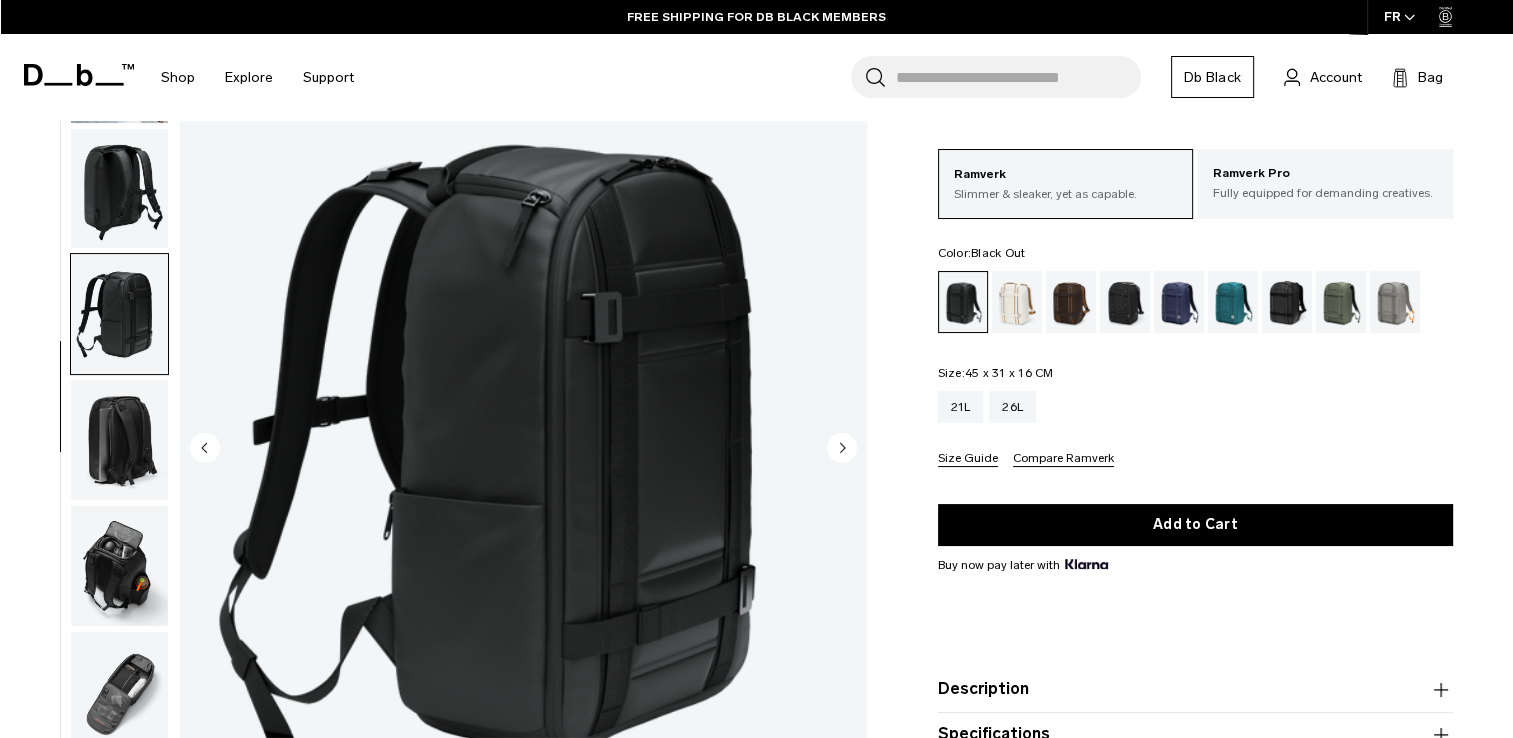 click at bounding box center [119, 440] 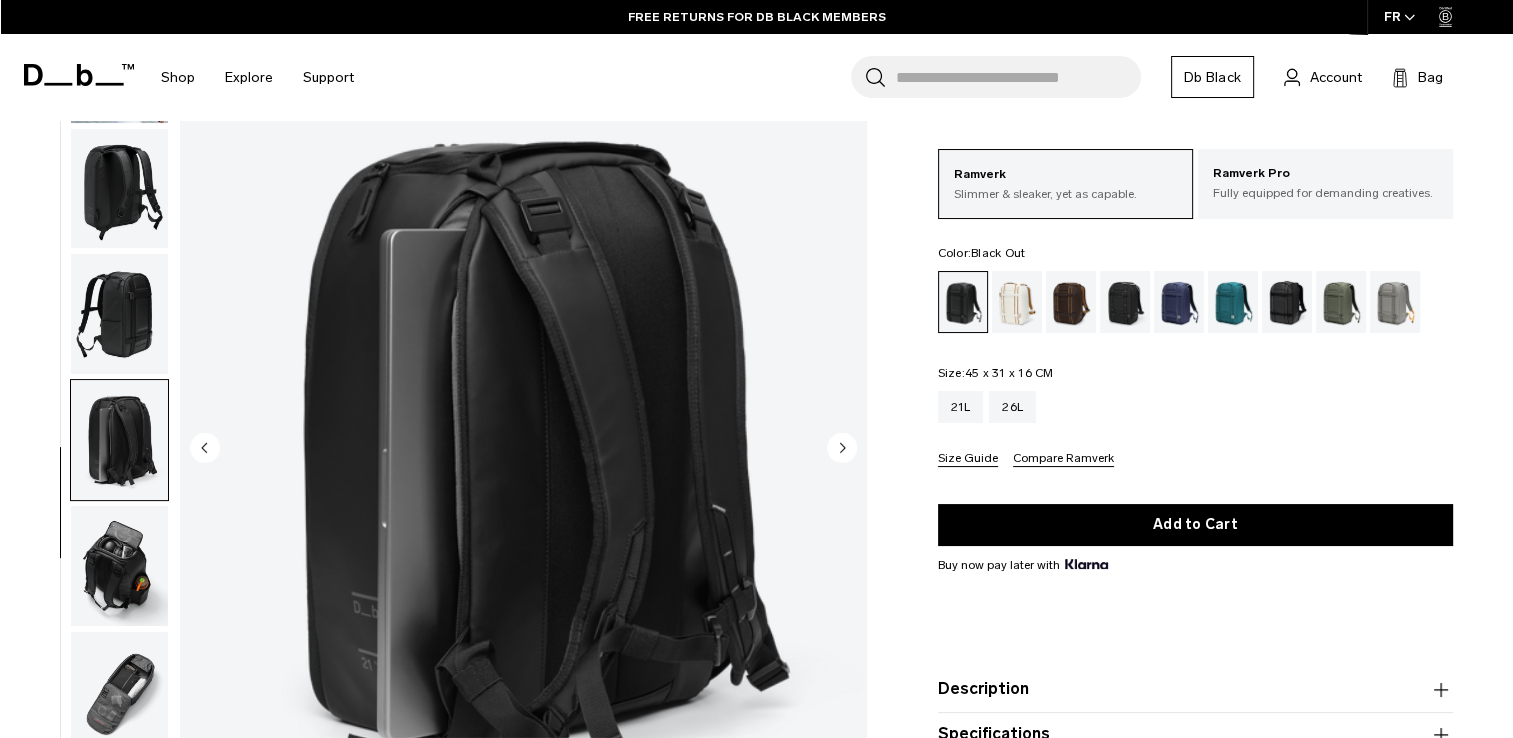 click at bounding box center [119, 566] 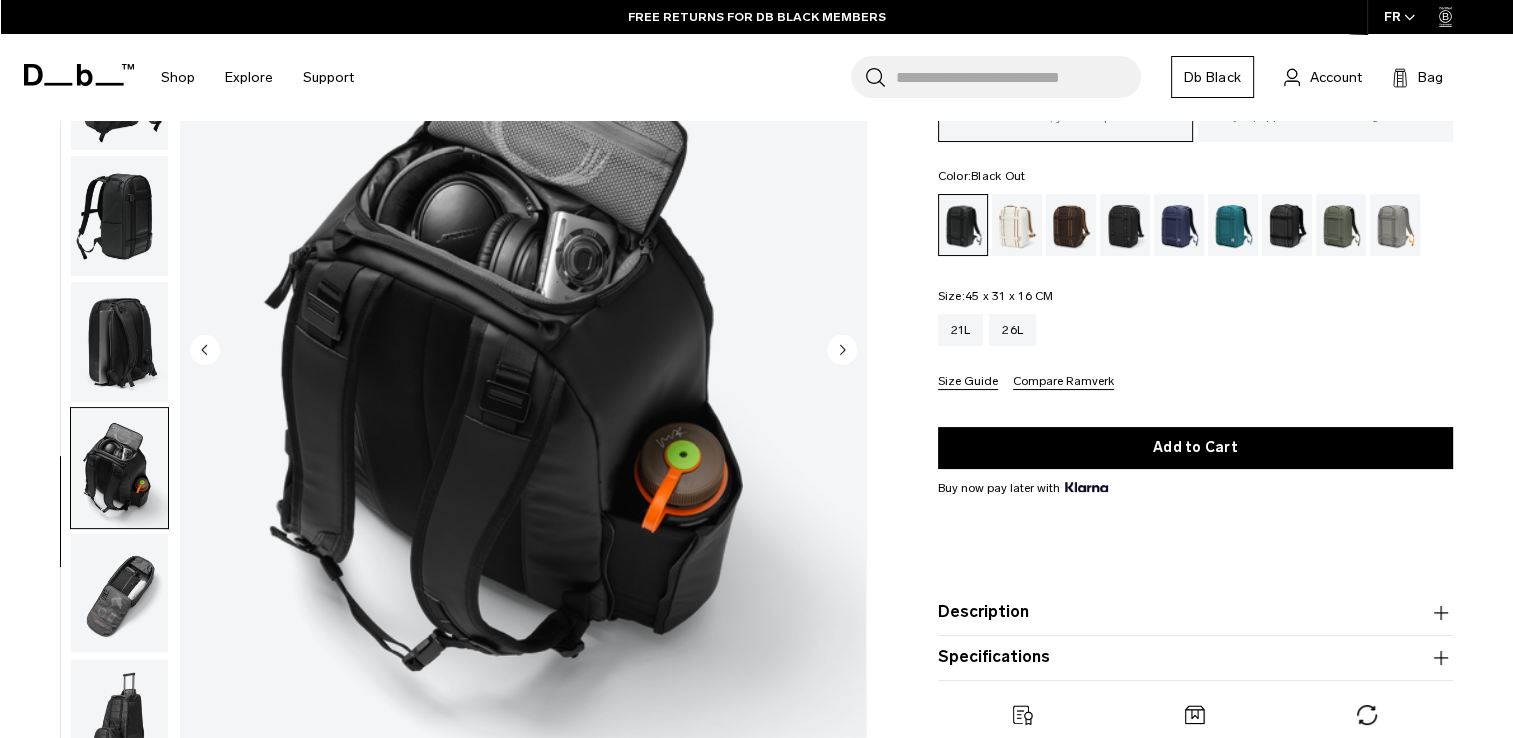 scroll, scrollTop: 219, scrollLeft: 0, axis: vertical 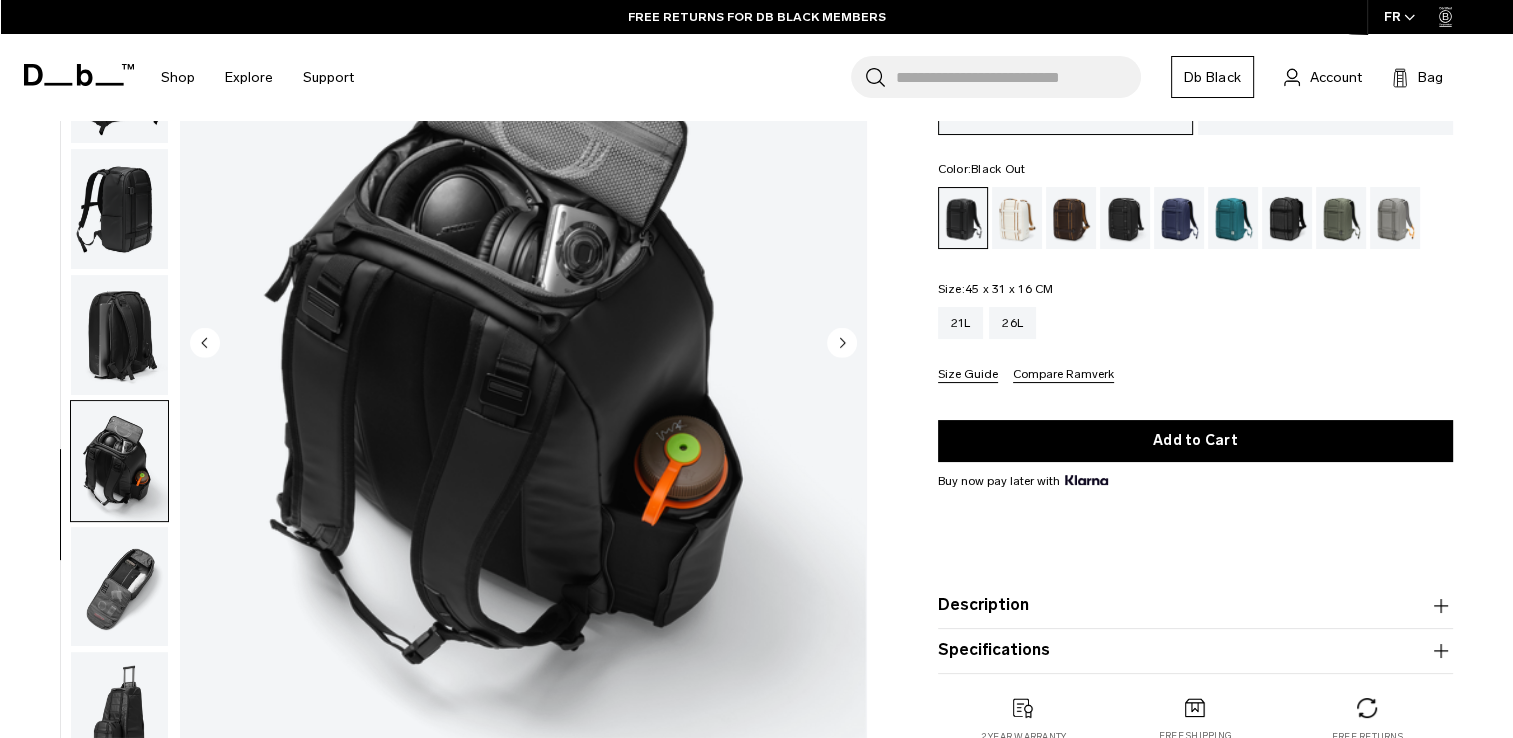 click at bounding box center (119, 587) 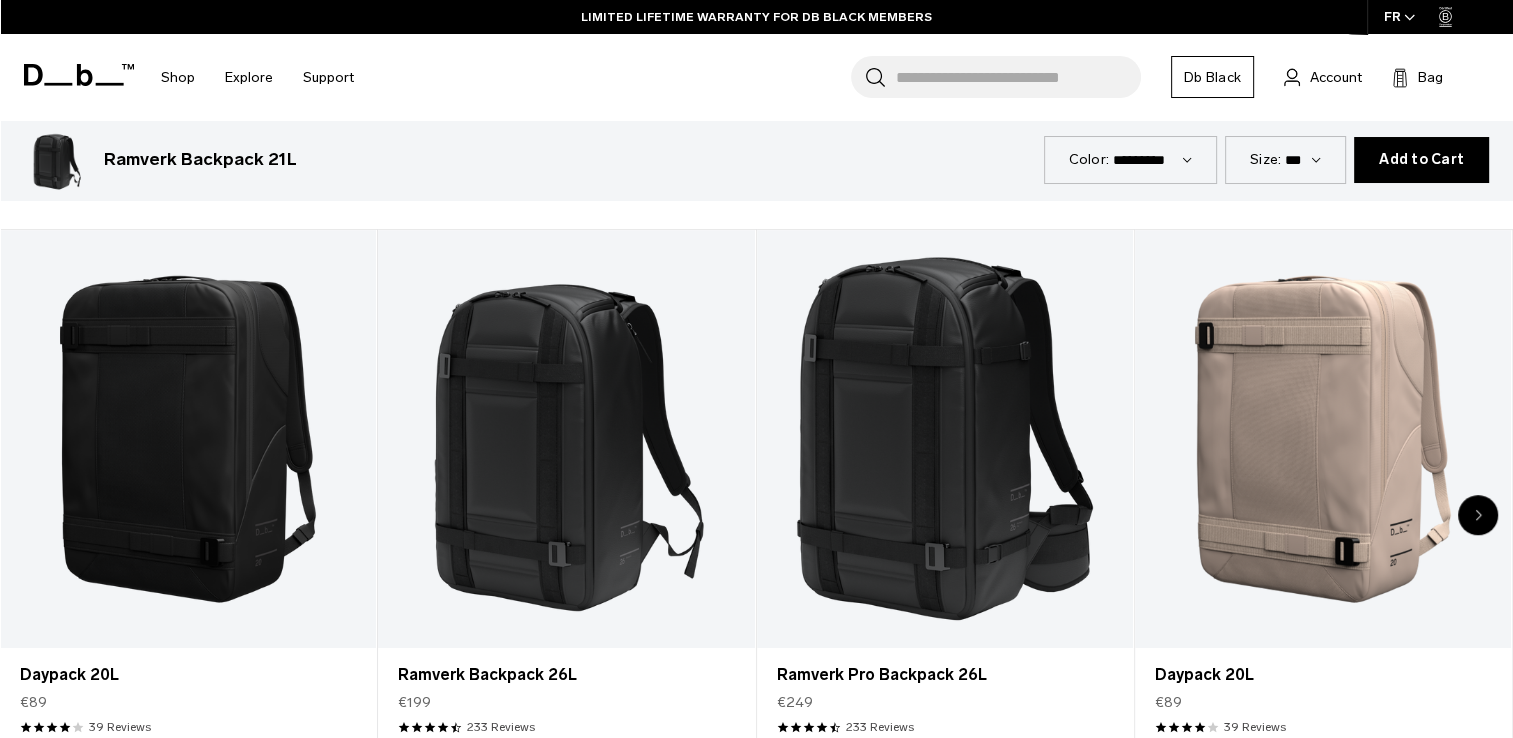 scroll, scrollTop: 940, scrollLeft: 0, axis: vertical 